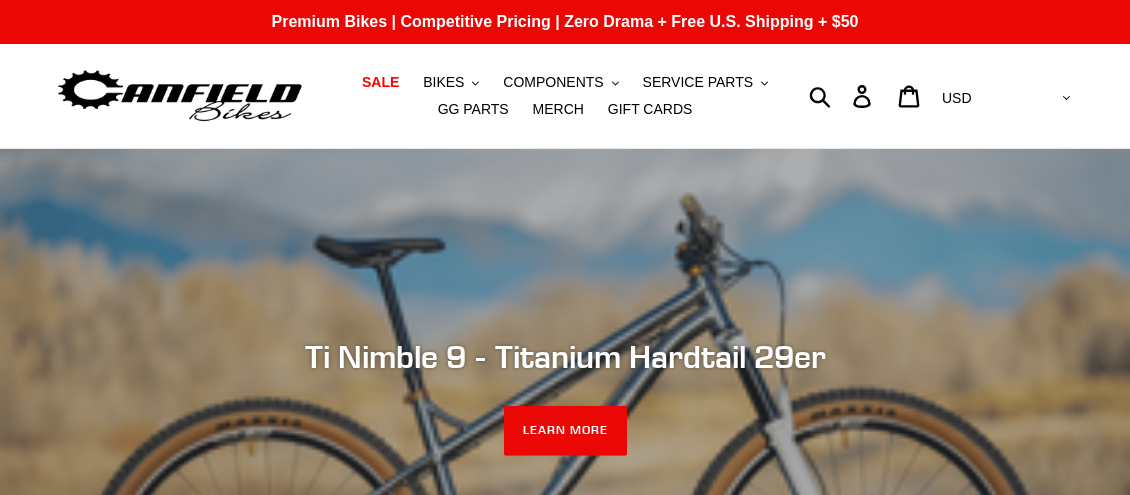 scroll, scrollTop: 0, scrollLeft: 0, axis: both 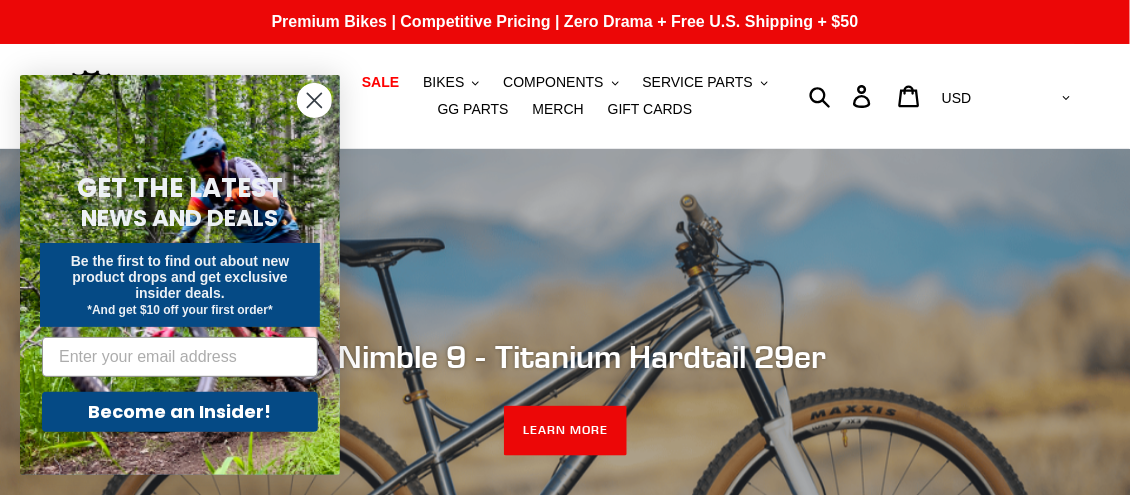 click 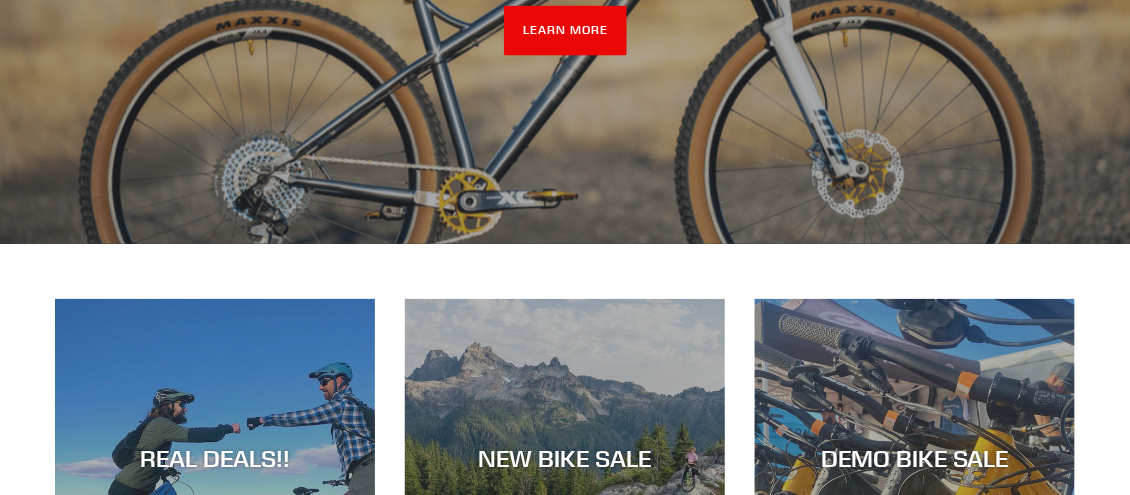 scroll, scrollTop: 599, scrollLeft: 0, axis: vertical 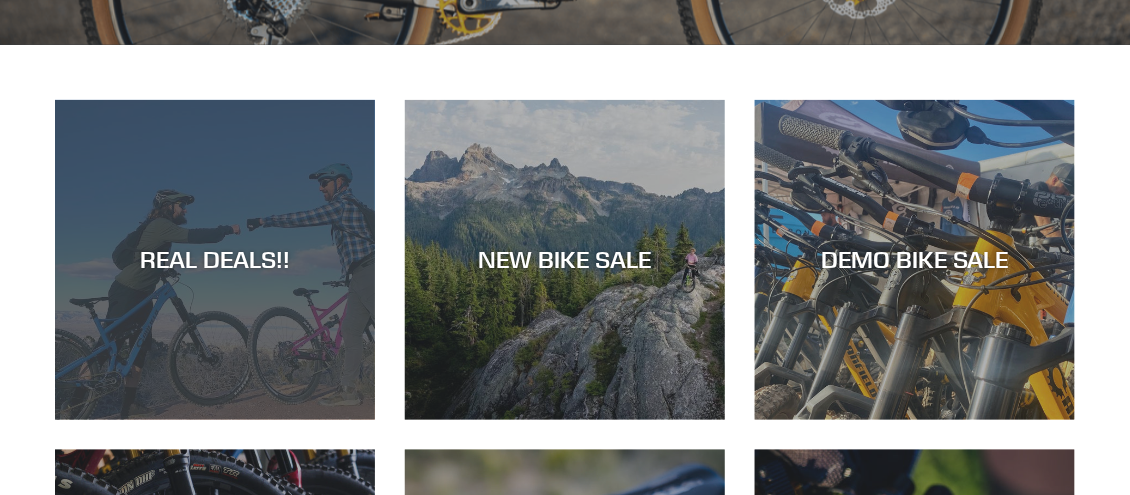 click on "REAL DEALS!!" at bounding box center [215, 420] 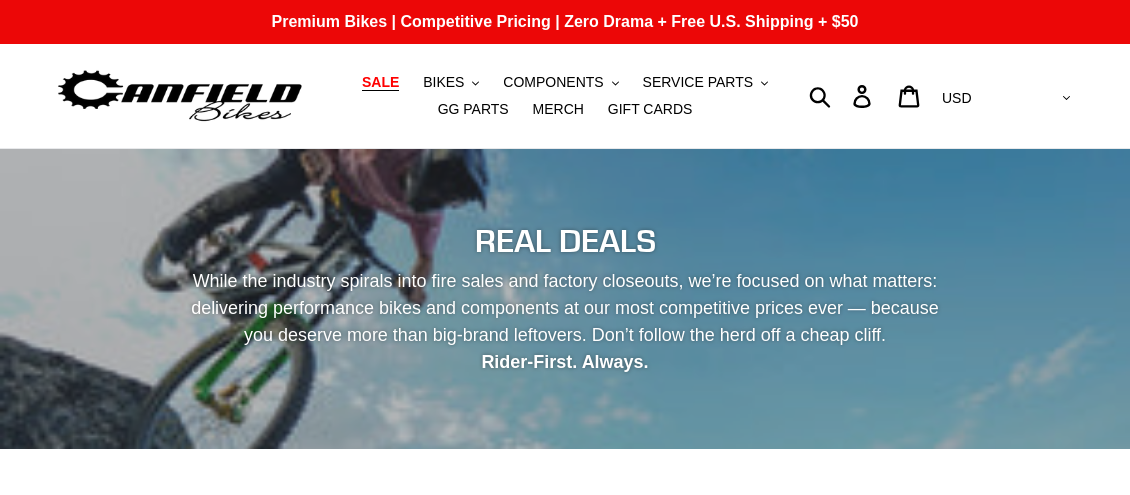 scroll, scrollTop: 0, scrollLeft: 0, axis: both 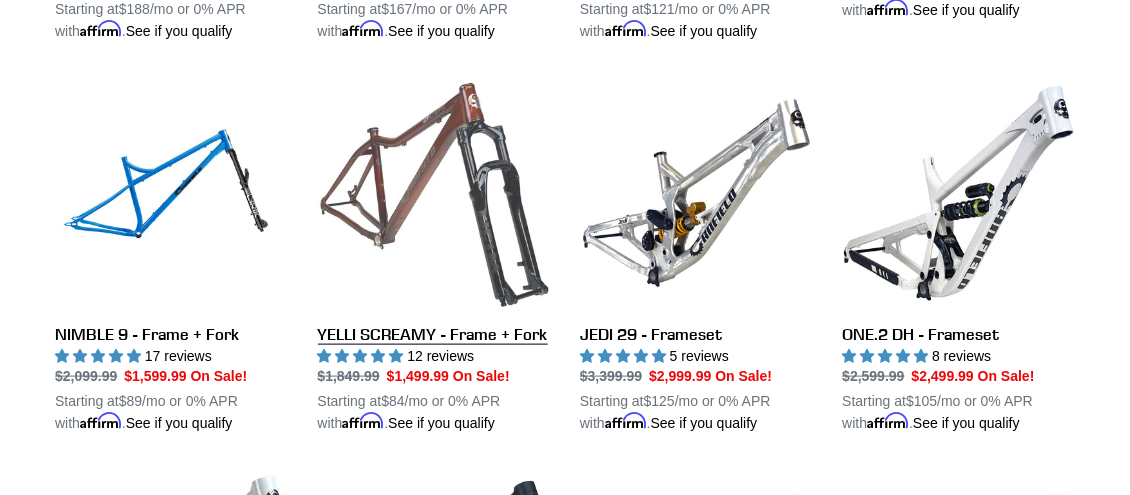 click on "YELLI SCREAMY - Frame + Fork" at bounding box center (434, 255) 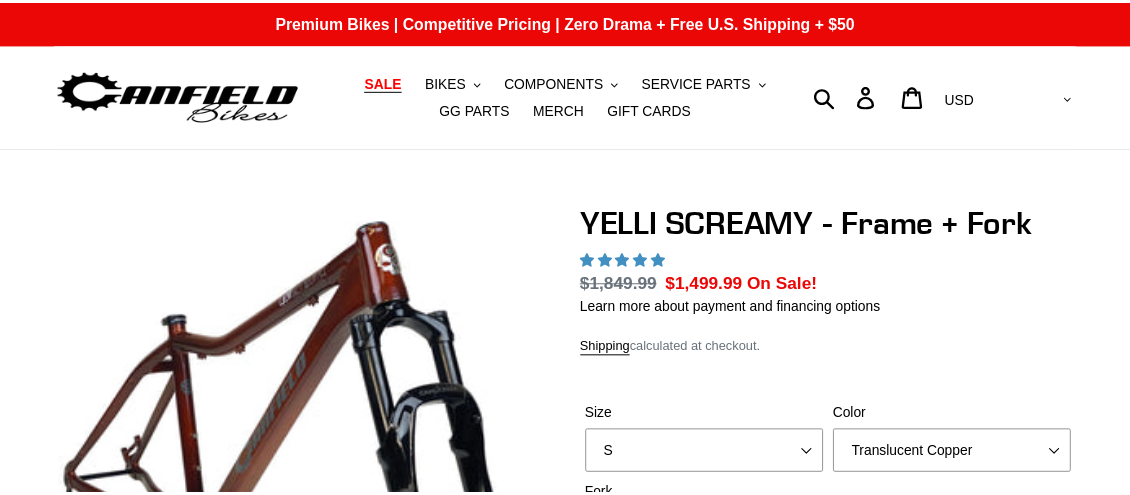 scroll, scrollTop: 0, scrollLeft: 0, axis: both 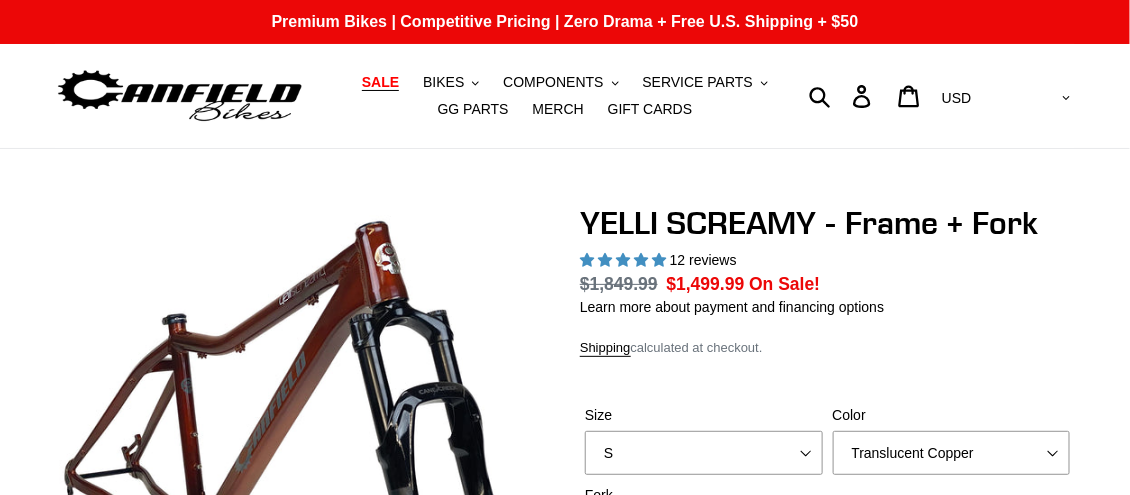 select on "highest-rating" 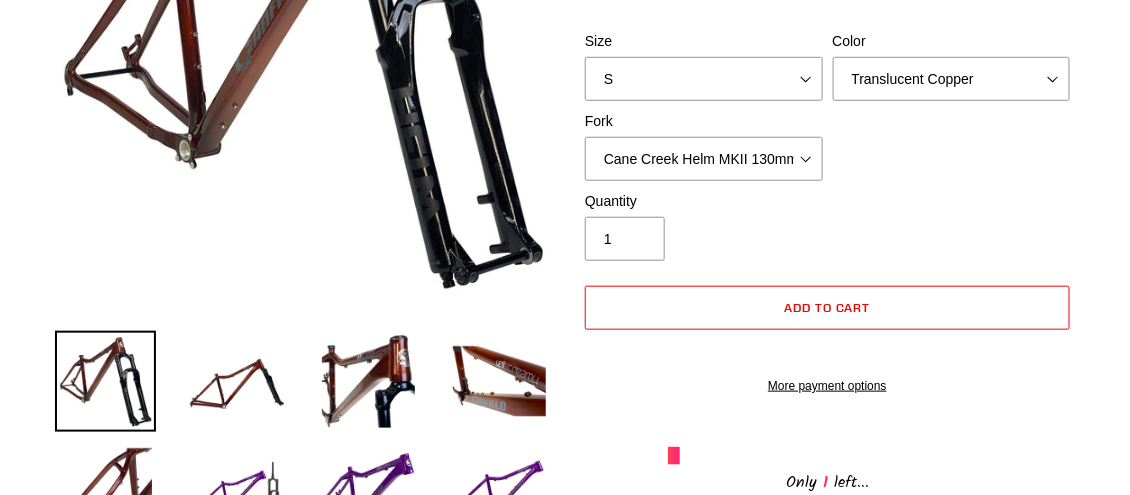 scroll, scrollTop: 500, scrollLeft: 0, axis: vertical 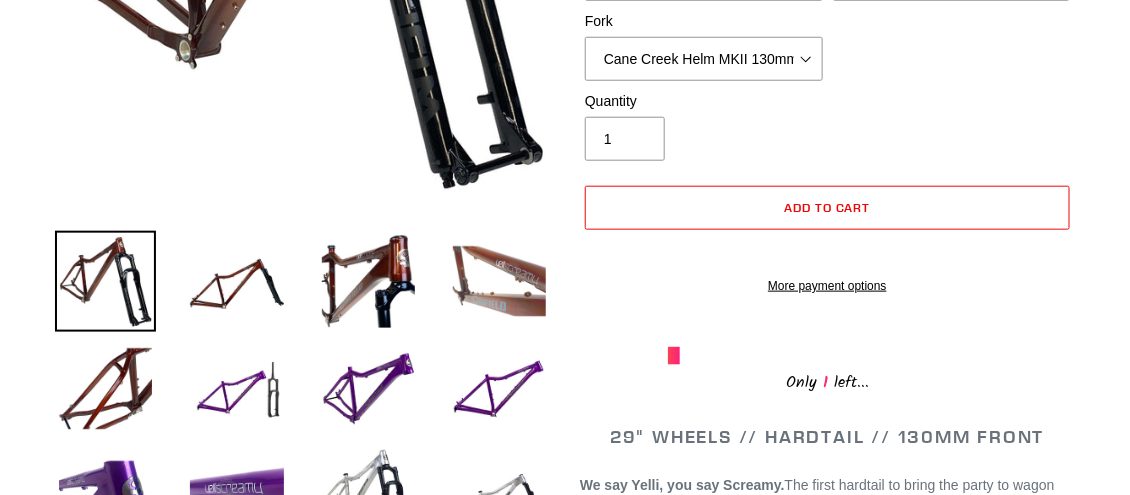 click at bounding box center [499, 281] 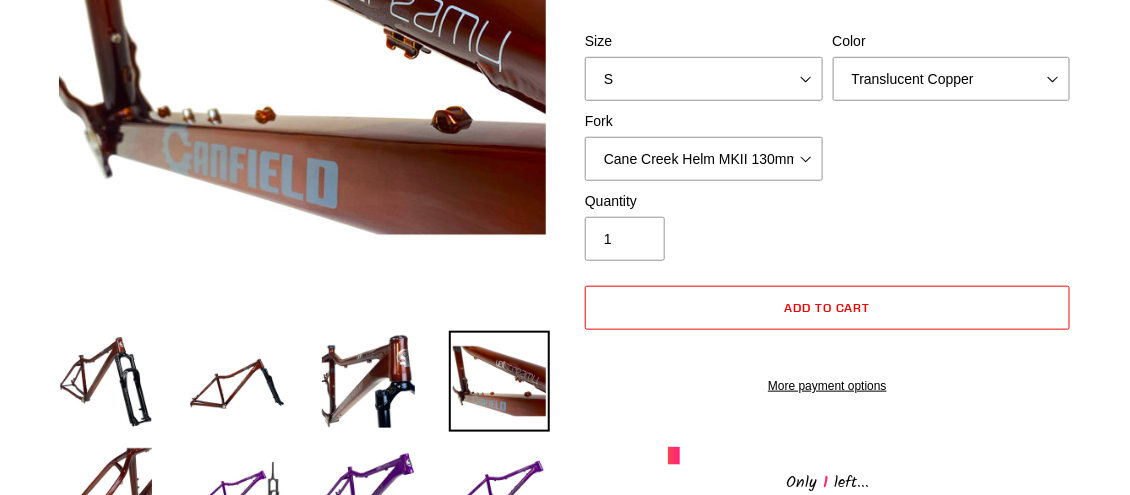 scroll, scrollTop: 299, scrollLeft: 0, axis: vertical 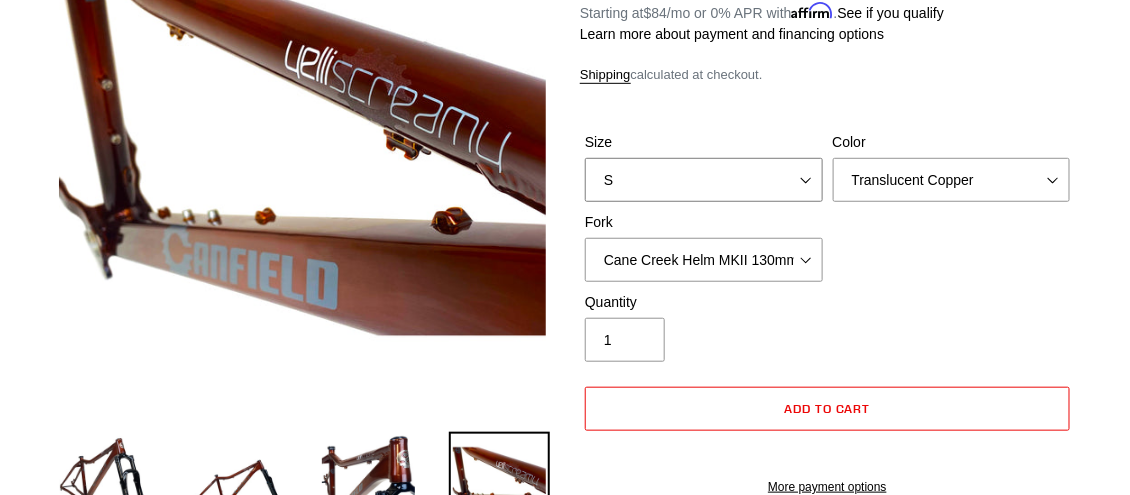 click on "S
M
L
XL" at bounding box center [704, 180] 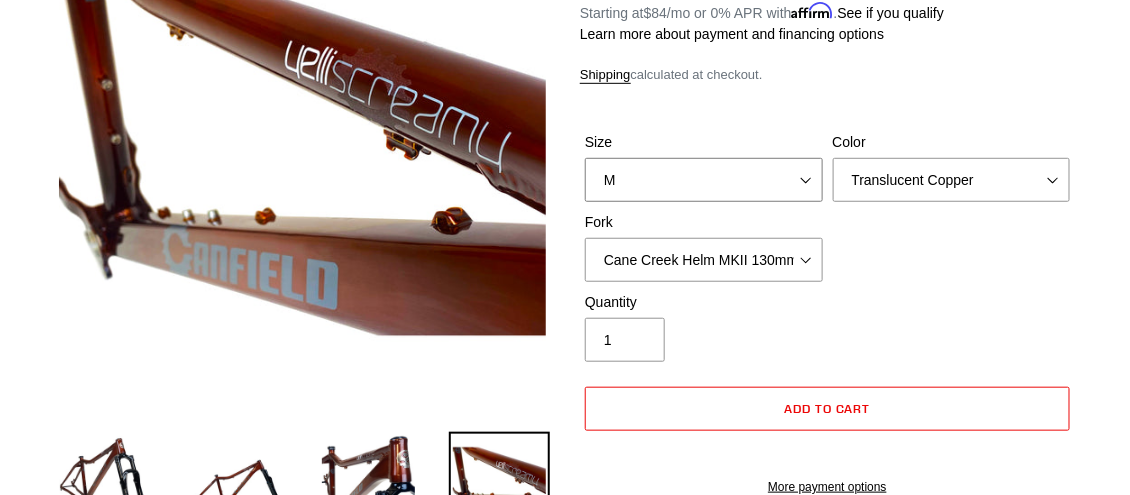 click on "S
M
L
XL" at bounding box center [704, 180] 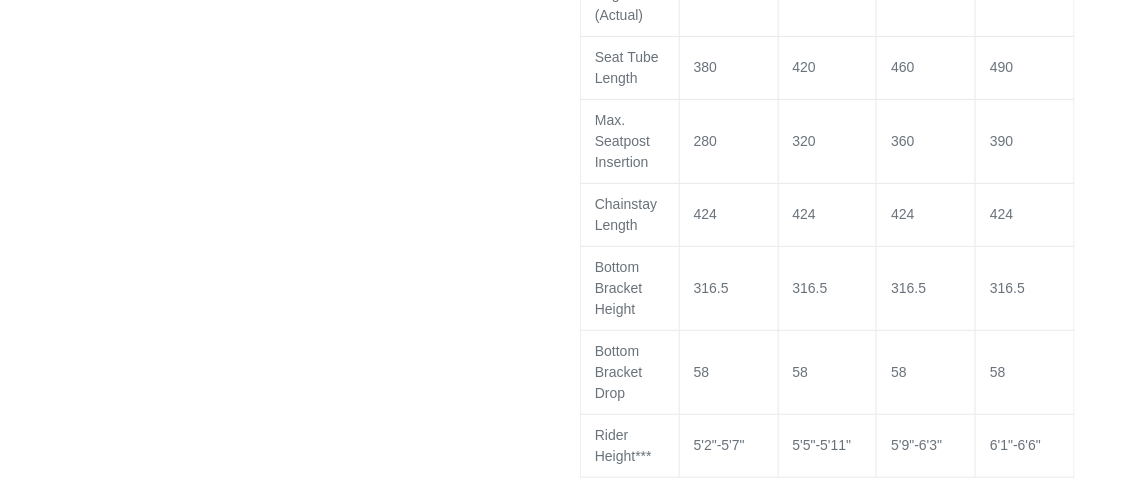 scroll, scrollTop: 2400, scrollLeft: 0, axis: vertical 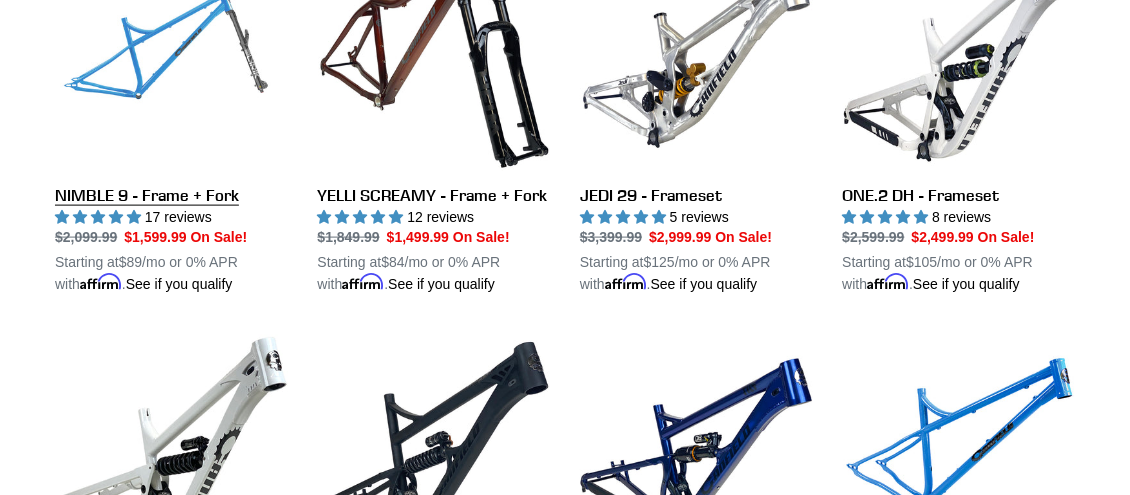 click on "NIMBLE 9 - Frame + Fork" at bounding box center [171, 116] 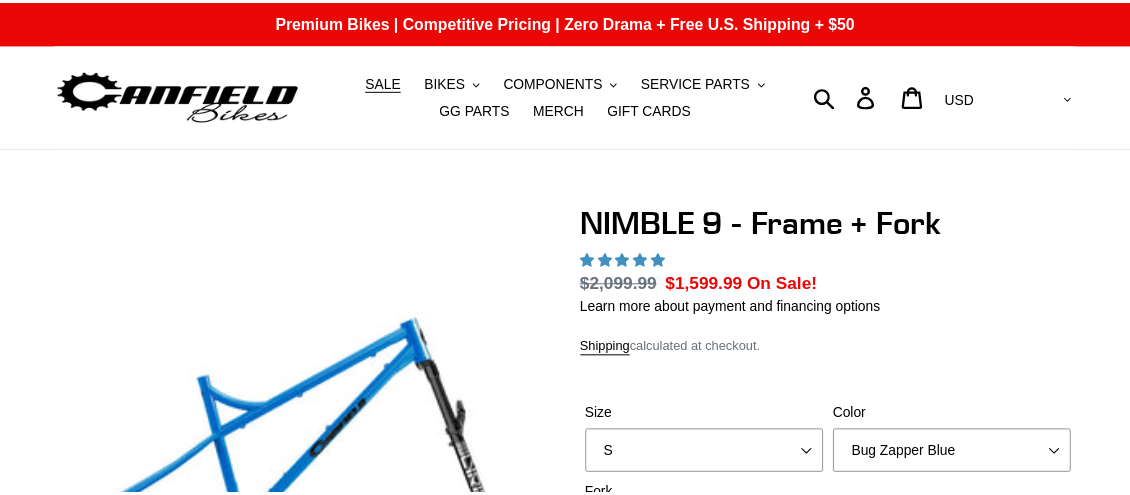 scroll, scrollTop: 0, scrollLeft: 0, axis: both 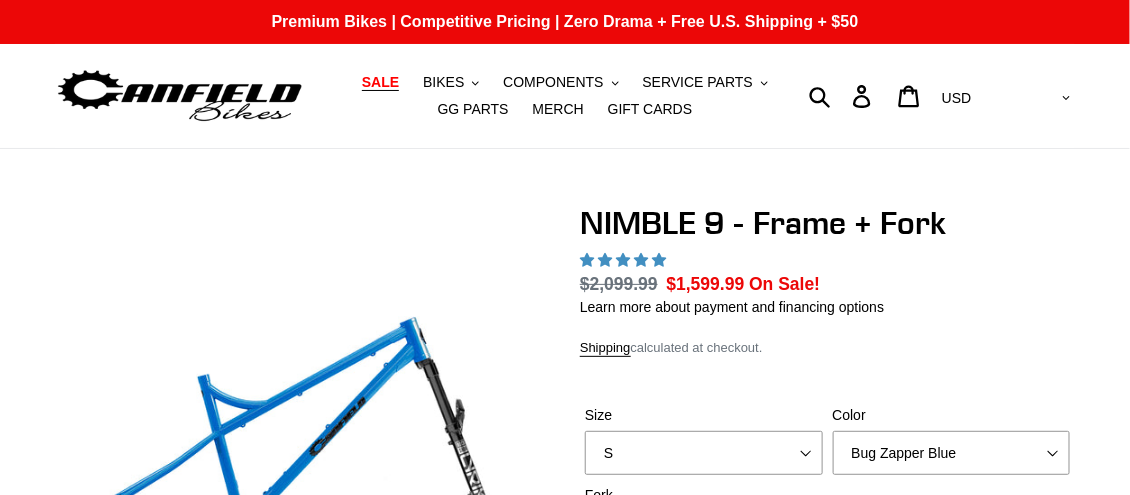 select on "highest-rating" 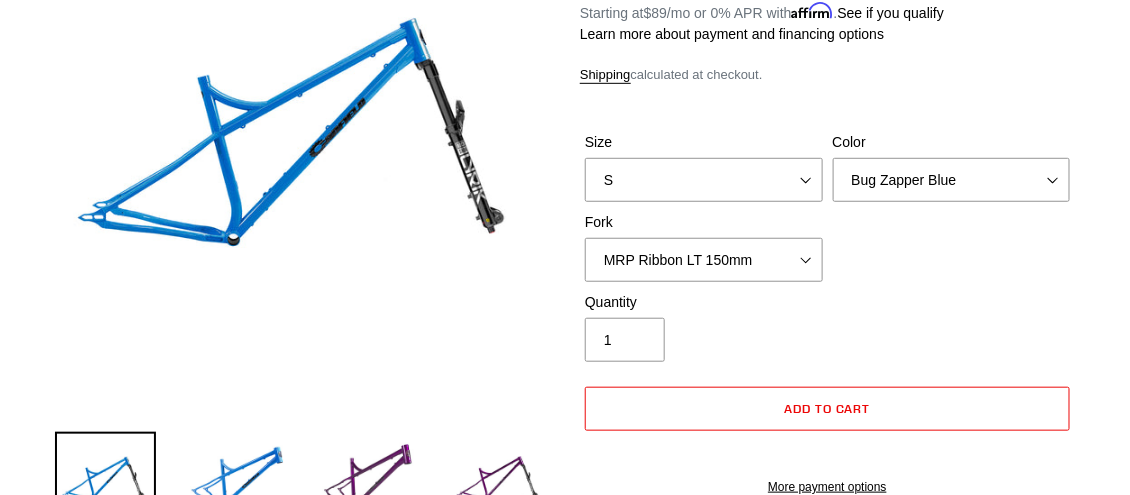 scroll, scrollTop: 0, scrollLeft: 0, axis: both 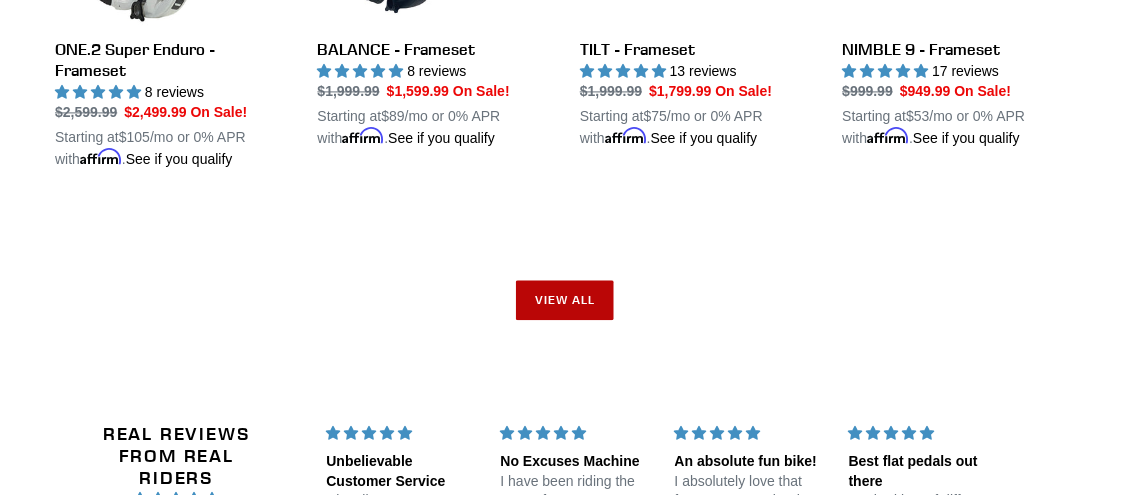 click on "View all" at bounding box center (565, 300) 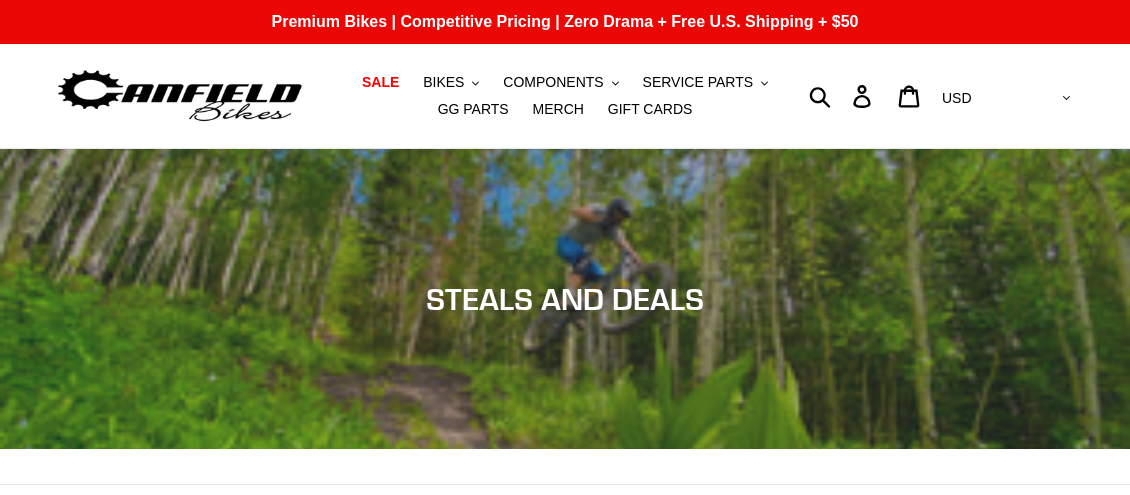 scroll, scrollTop: 0, scrollLeft: 0, axis: both 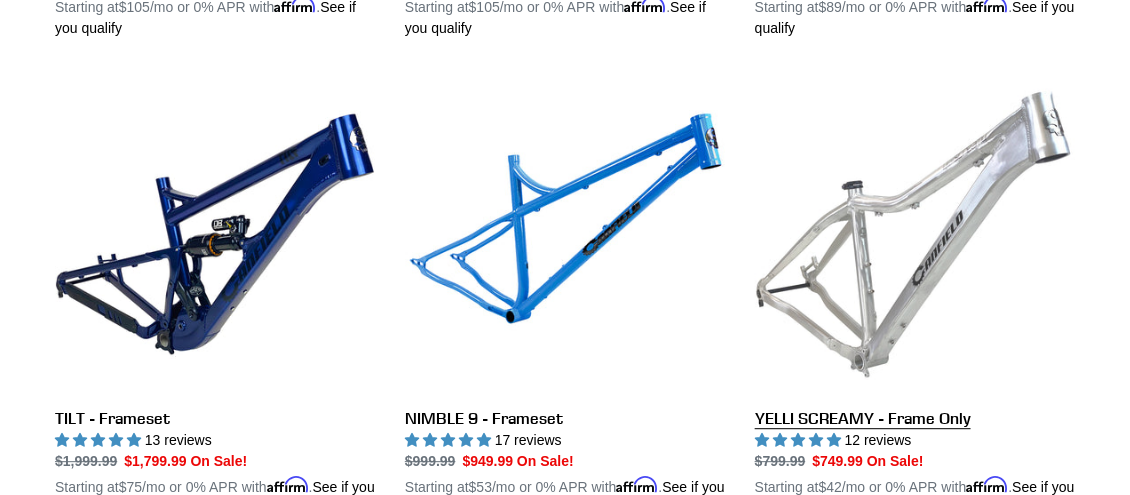 click on "YELLI SCREAMY - Frame Only" at bounding box center [915, 296] 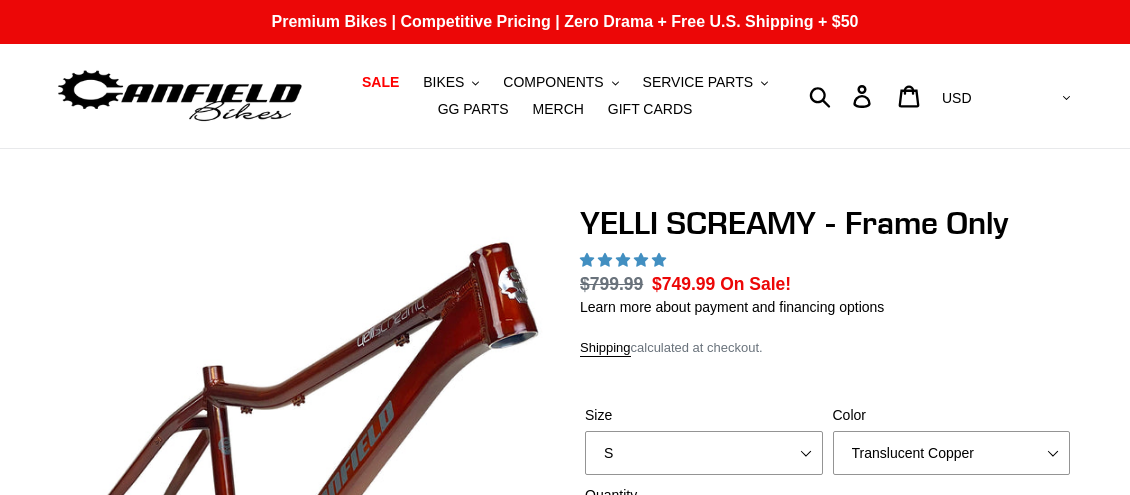 scroll, scrollTop: 0, scrollLeft: 0, axis: both 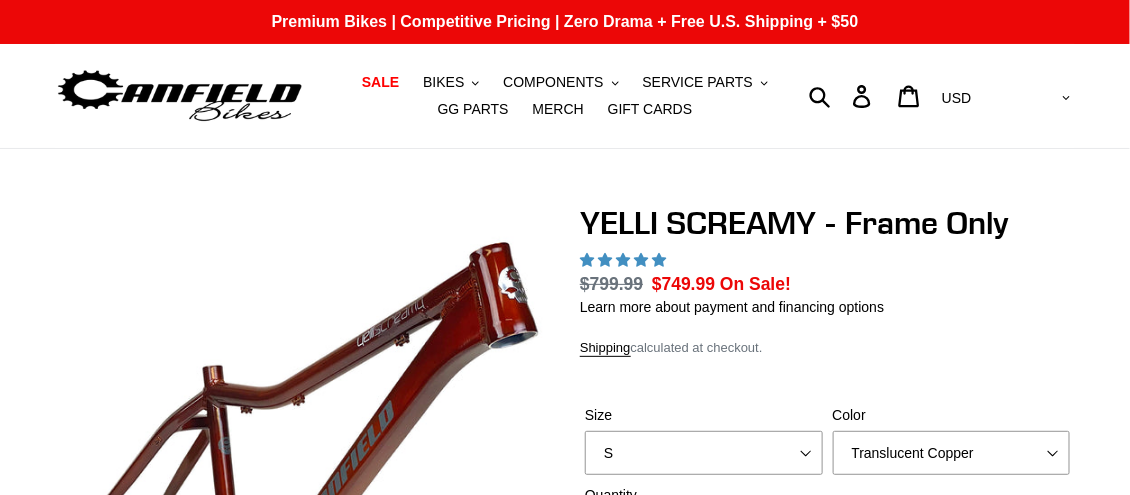 select on "highest-rating" 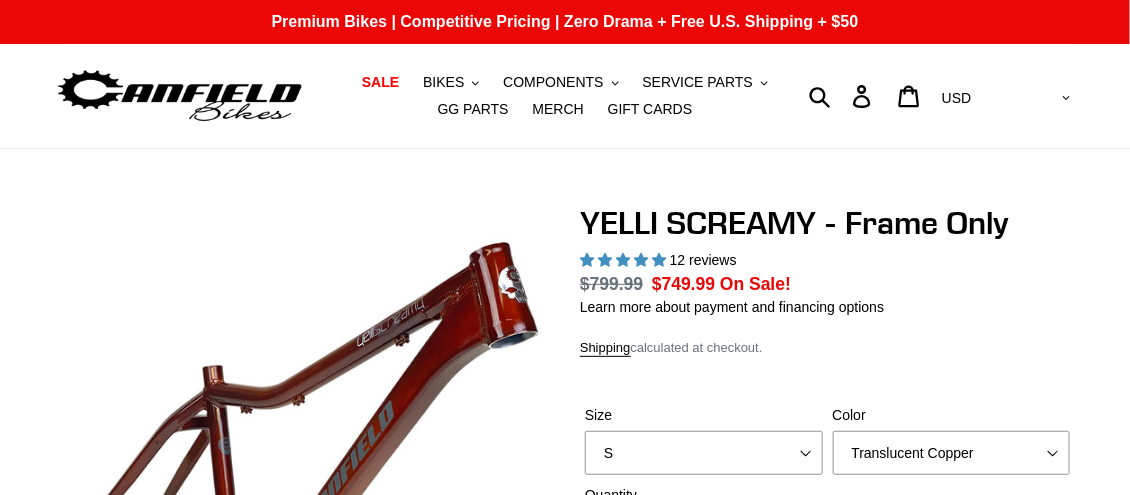 scroll, scrollTop: 199, scrollLeft: 0, axis: vertical 